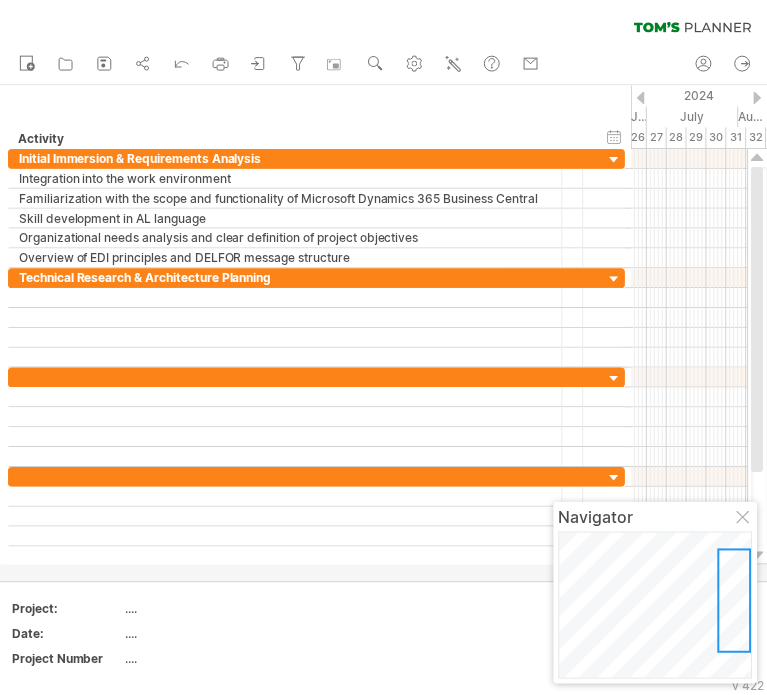 scroll, scrollTop: 0, scrollLeft: 0, axis: both 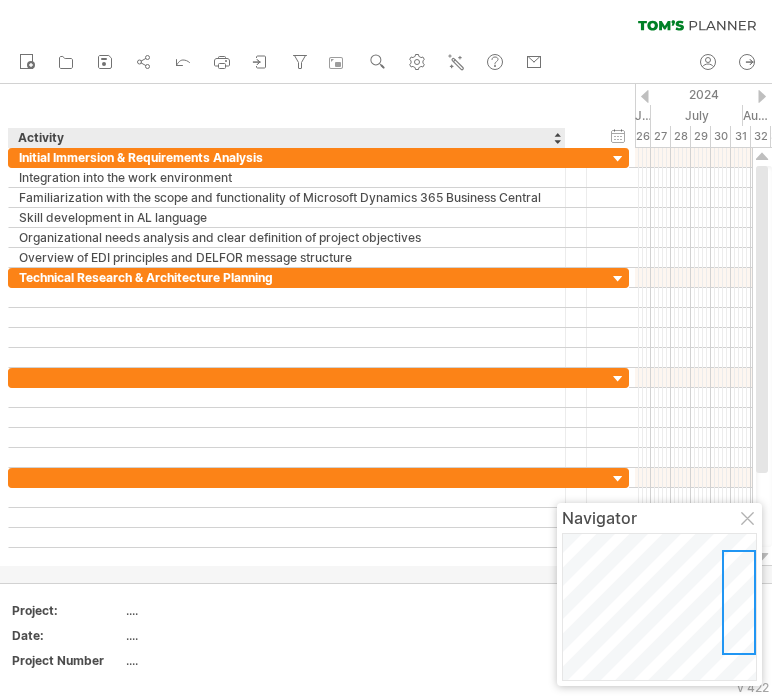 click on "Activity" at bounding box center [286, 138] 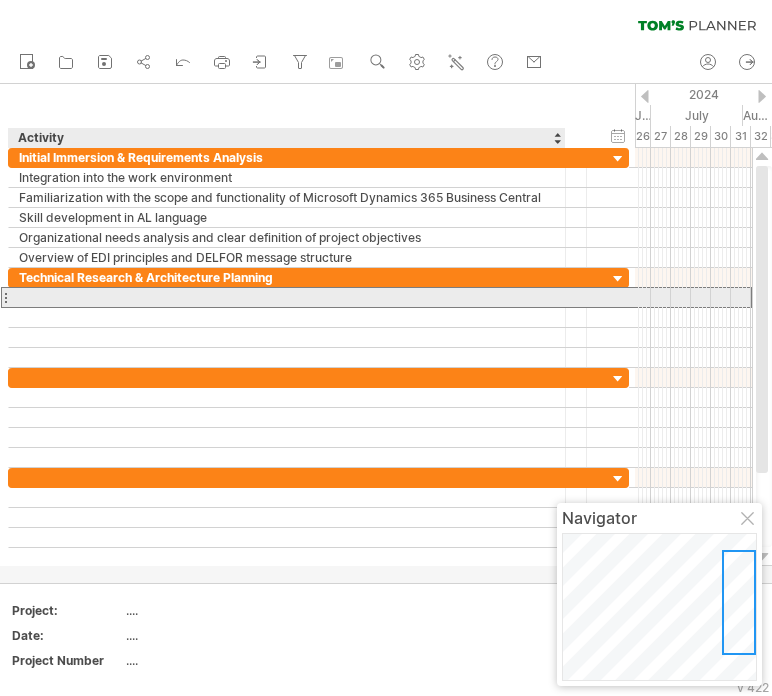 click at bounding box center (287, 297) 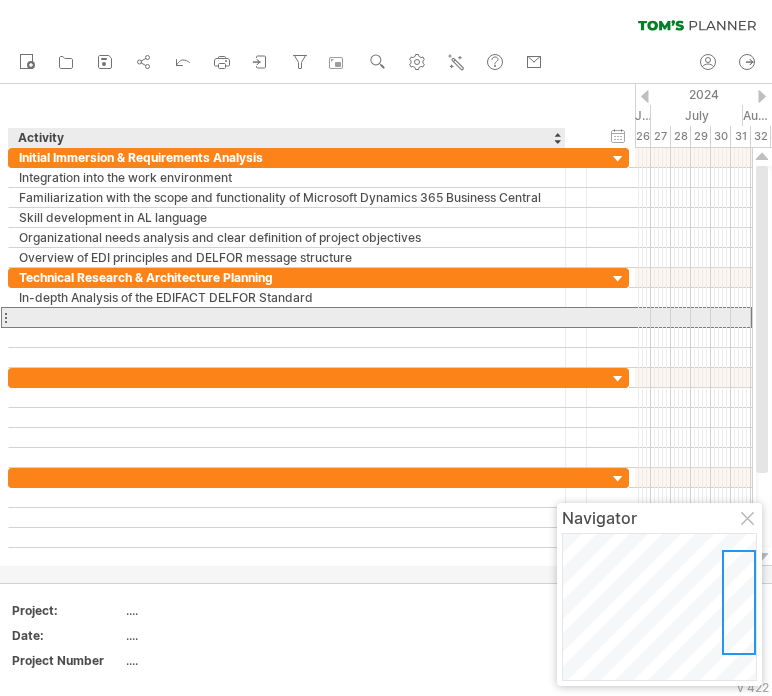 click at bounding box center [287, 317] 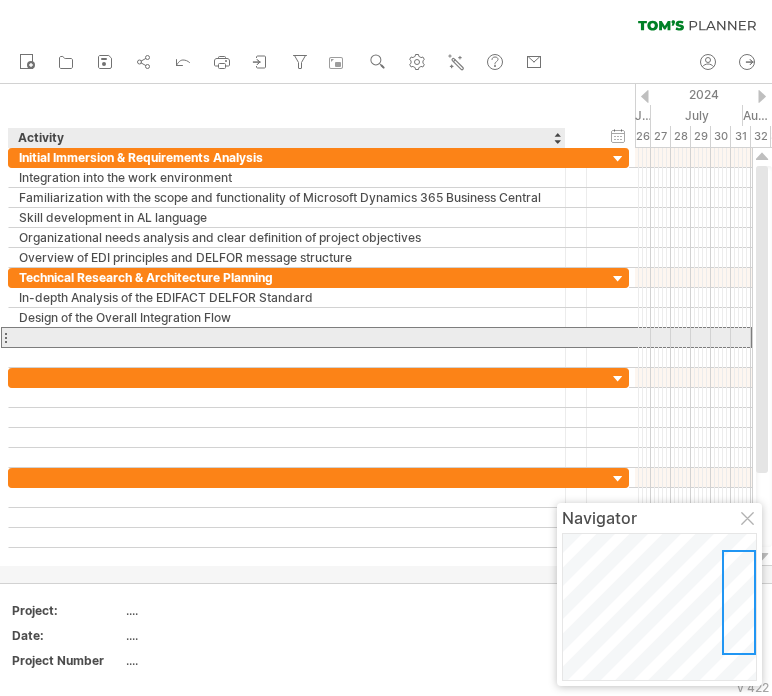 click at bounding box center (287, 337) 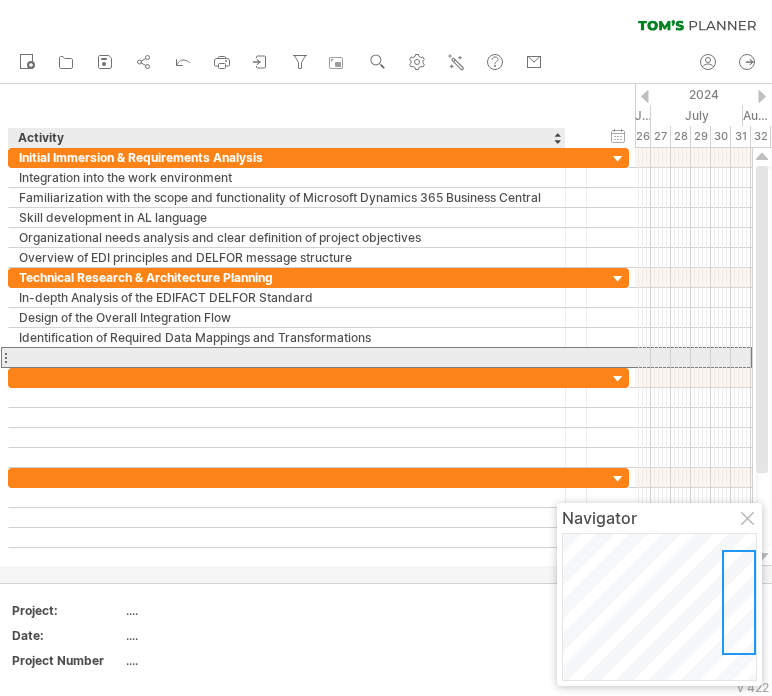 click at bounding box center [287, 357] 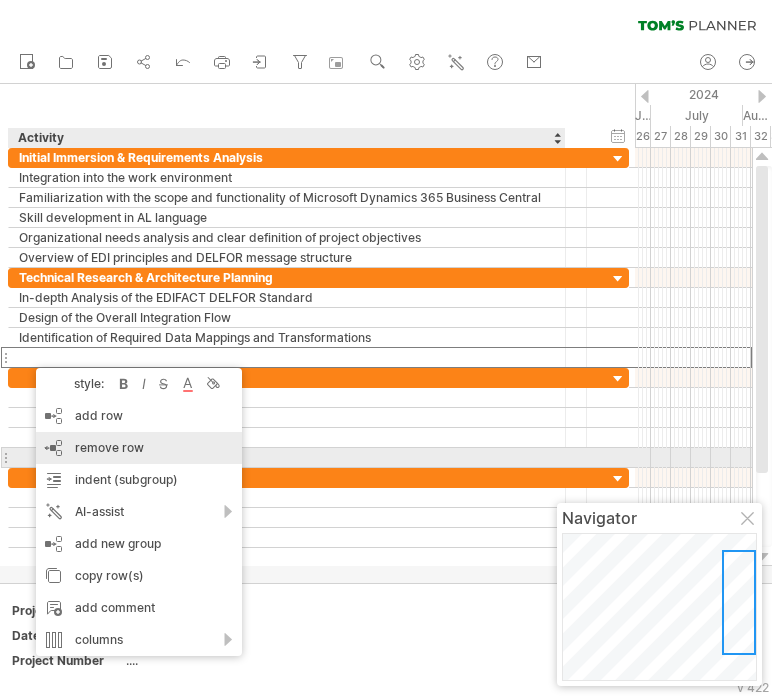 click on "remove row" at bounding box center [109, 447] 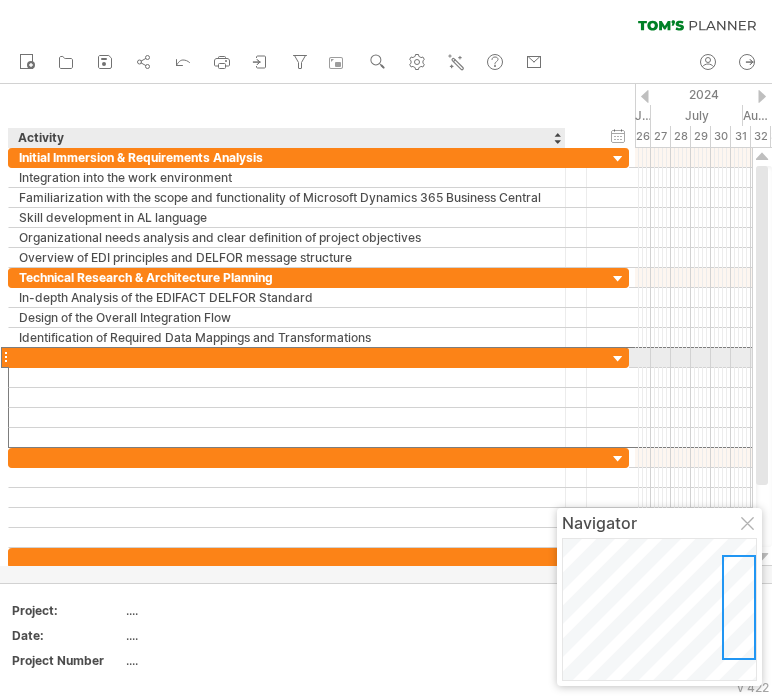 click at bounding box center (287, 357) 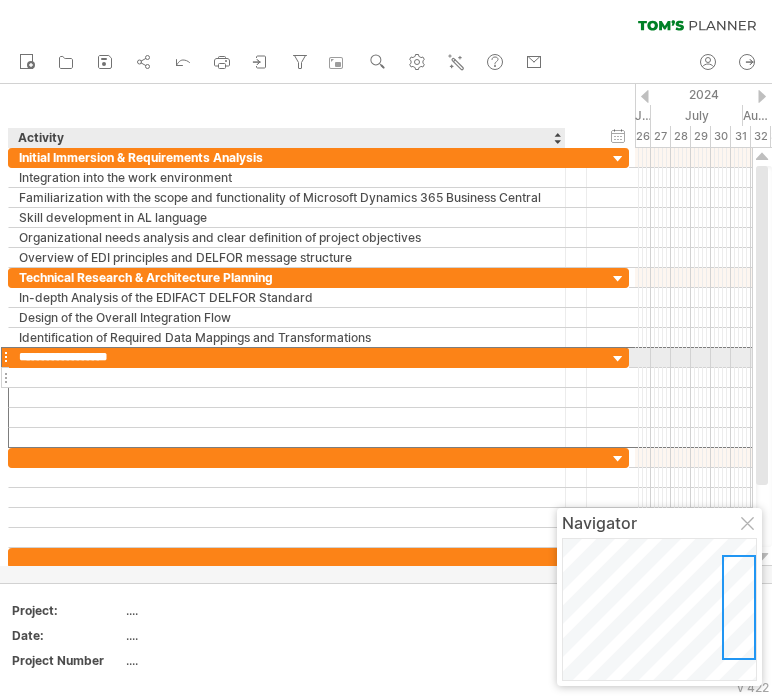 drag, startPoint x: 20, startPoint y: 350, endPoint x: 29, endPoint y: 377, distance: 28.460499 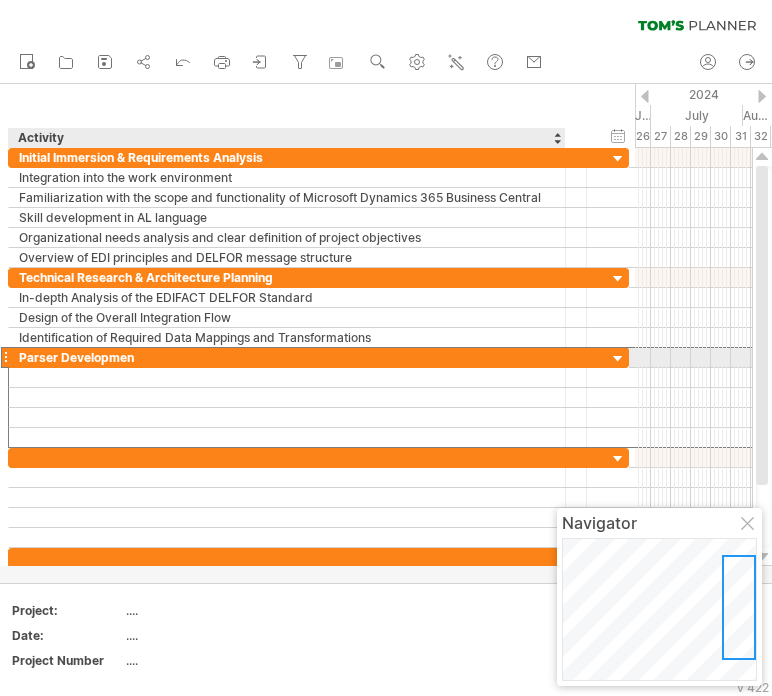 click on "Parser Developmen" at bounding box center (287, 357) 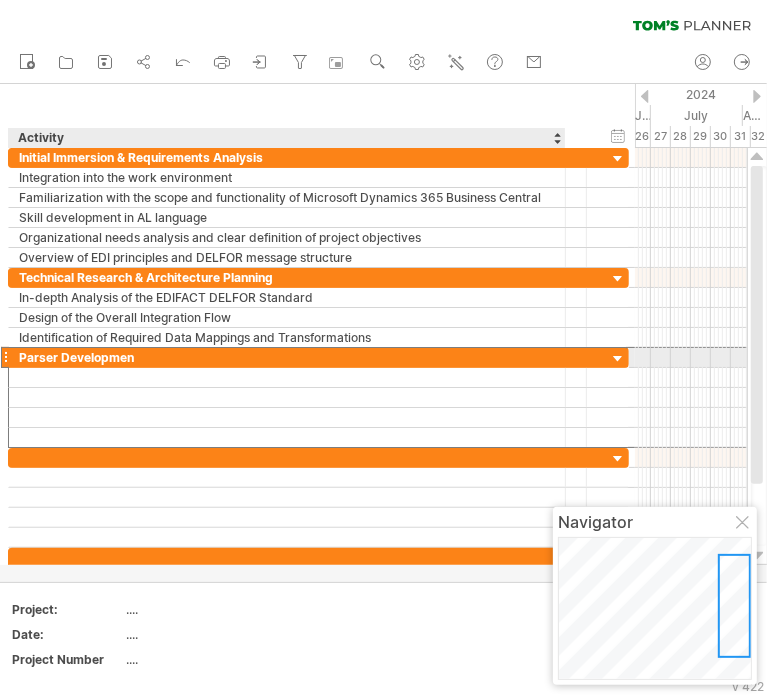 click on "Parser Developmen" at bounding box center (287, 357) 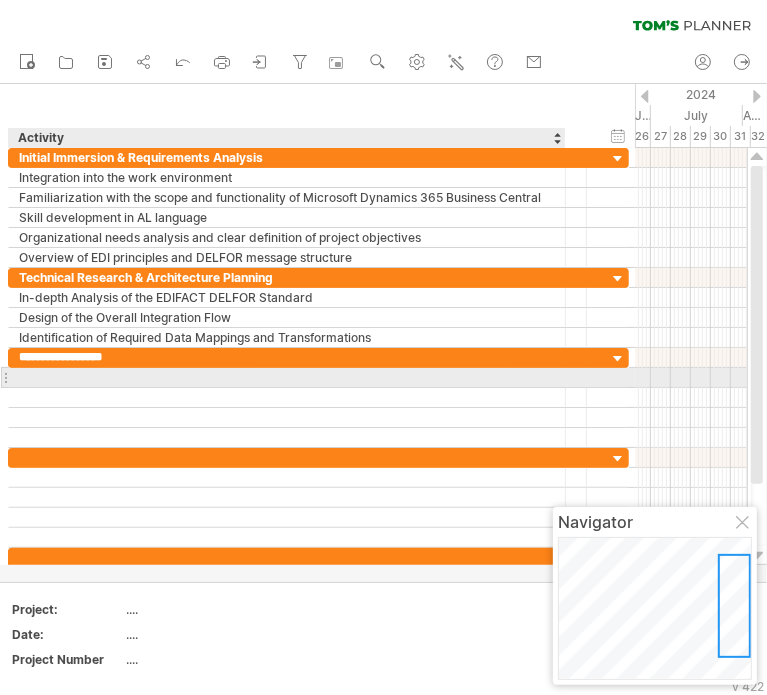 type on "**********" 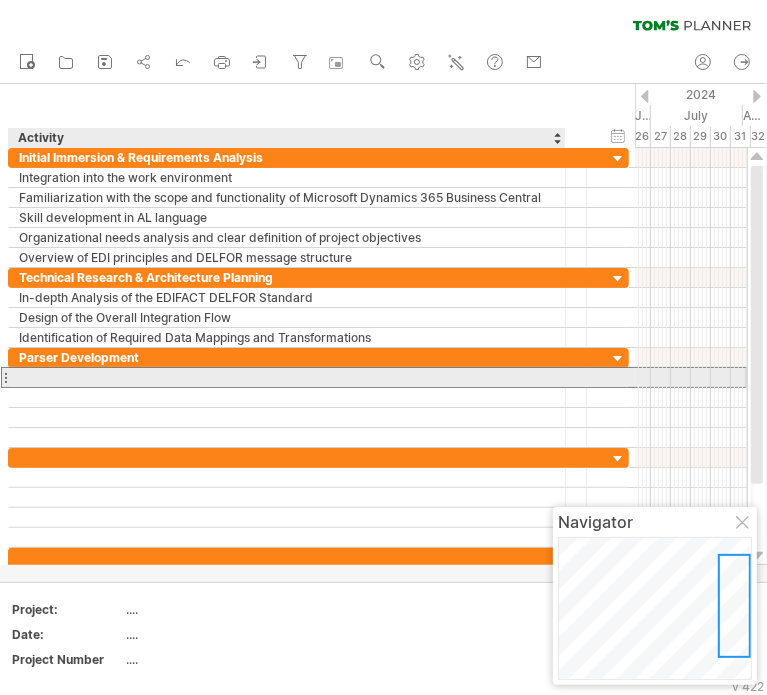 click at bounding box center [287, 377] 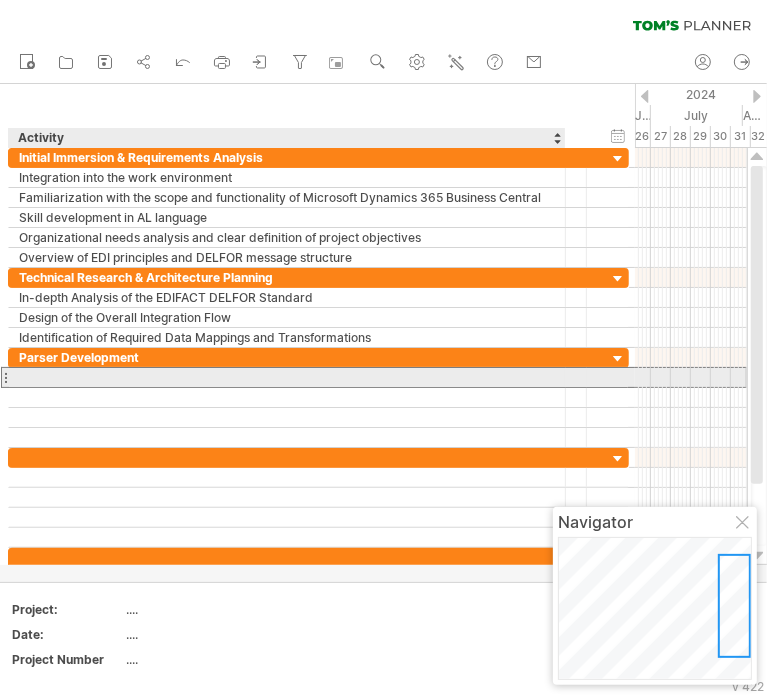 paste on "**********" 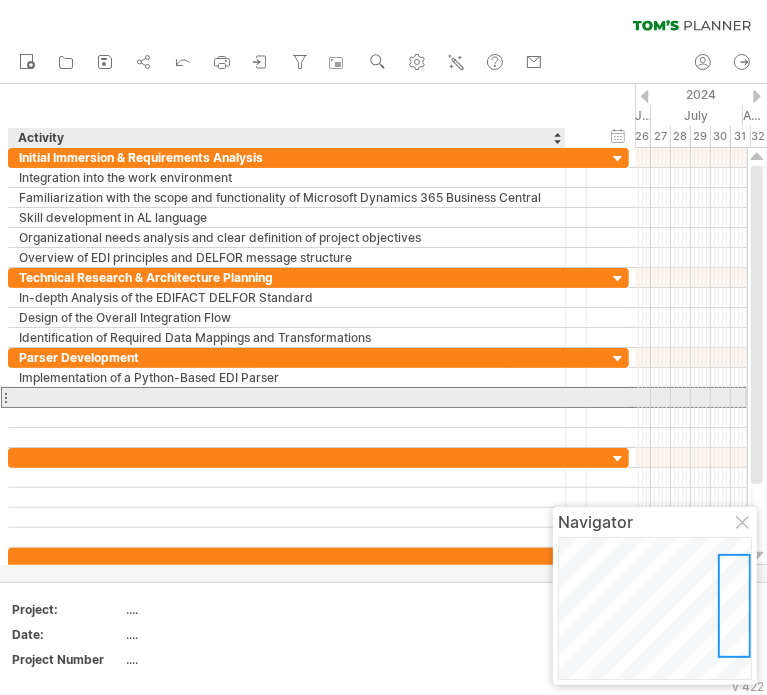 click at bounding box center (287, 397) 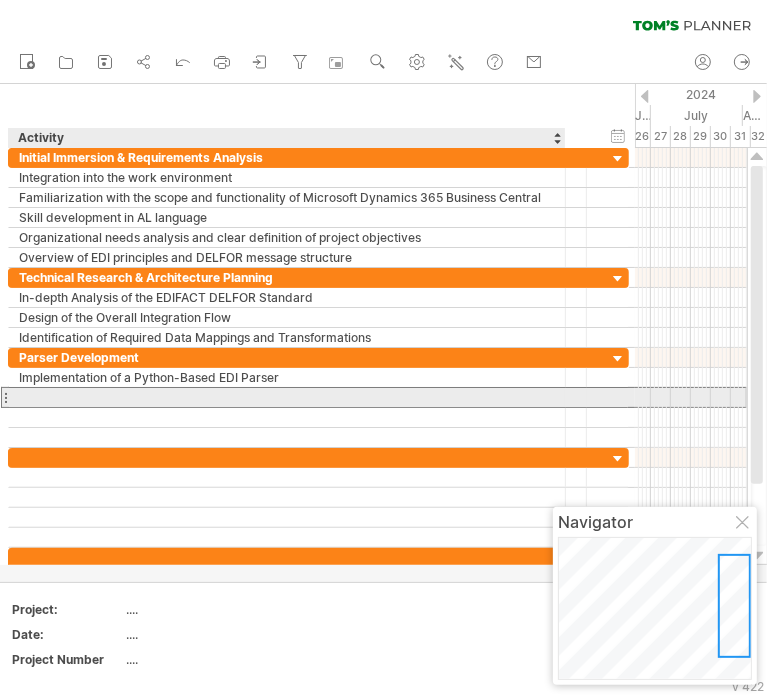 paste on "**********" 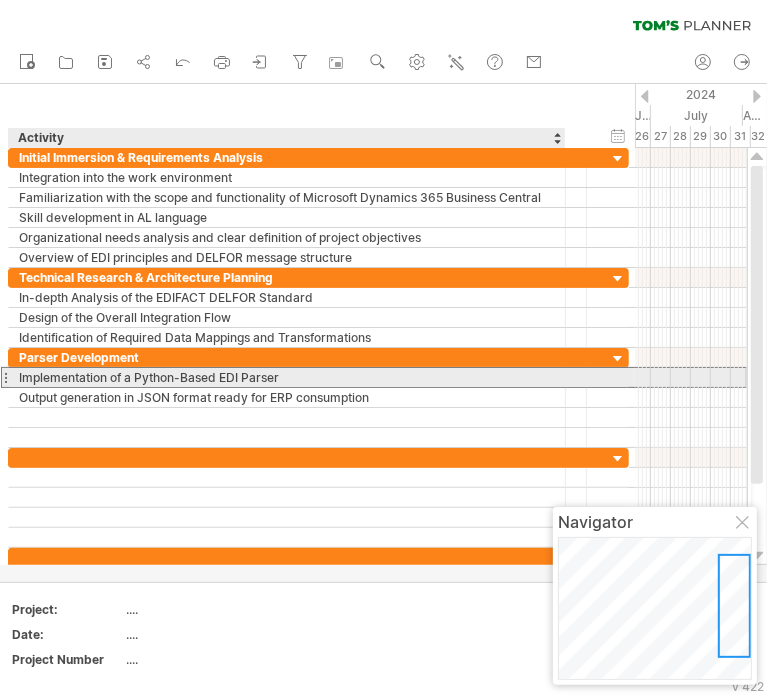 click on "Implementation of a Python-Based EDI Parser" at bounding box center (287, 377) 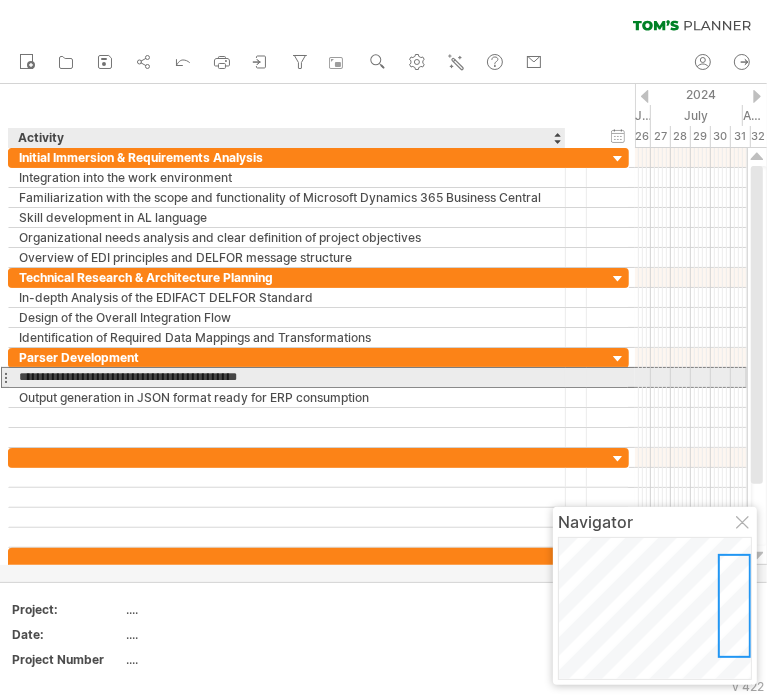 paste on "**********" 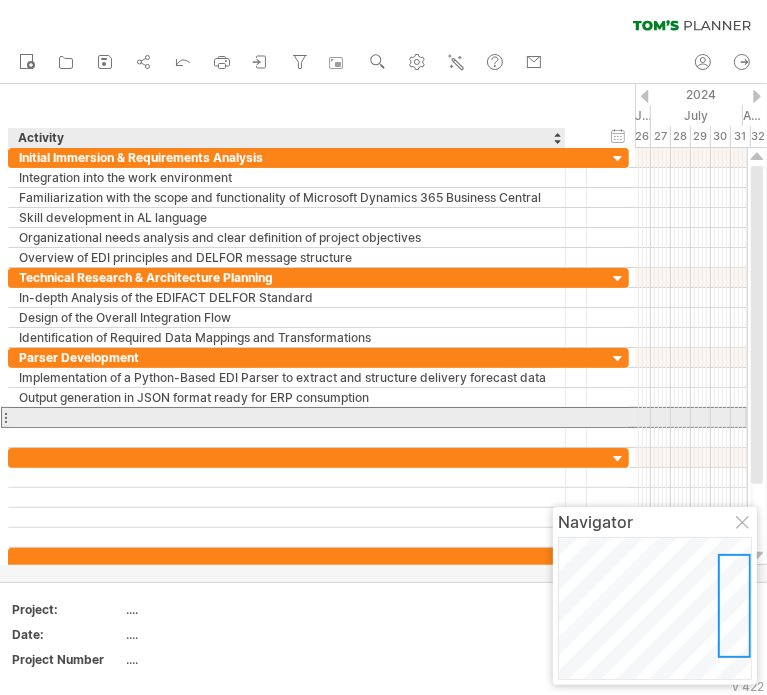 click at bounding box center [287, 417] 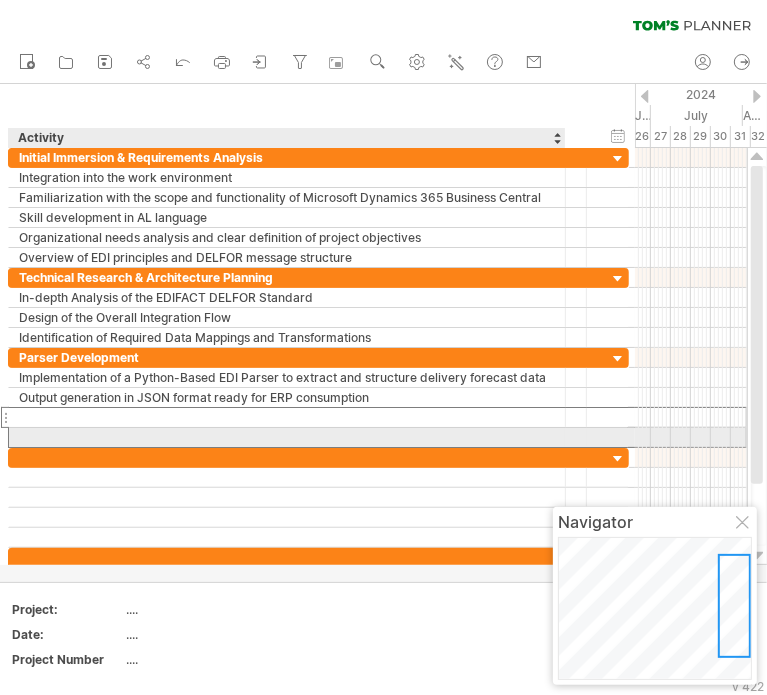click at bounding box center [287, 437] 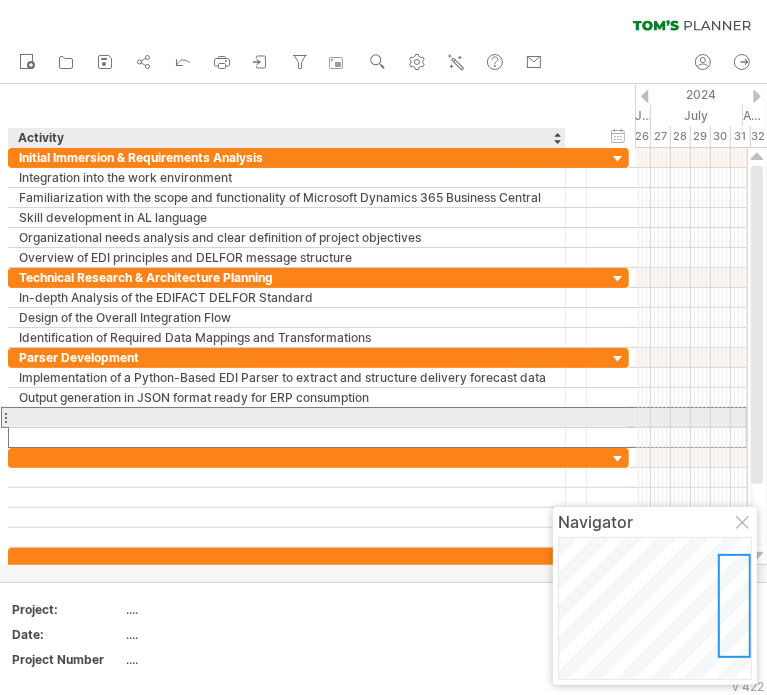 click at bounding box center (287, 417) 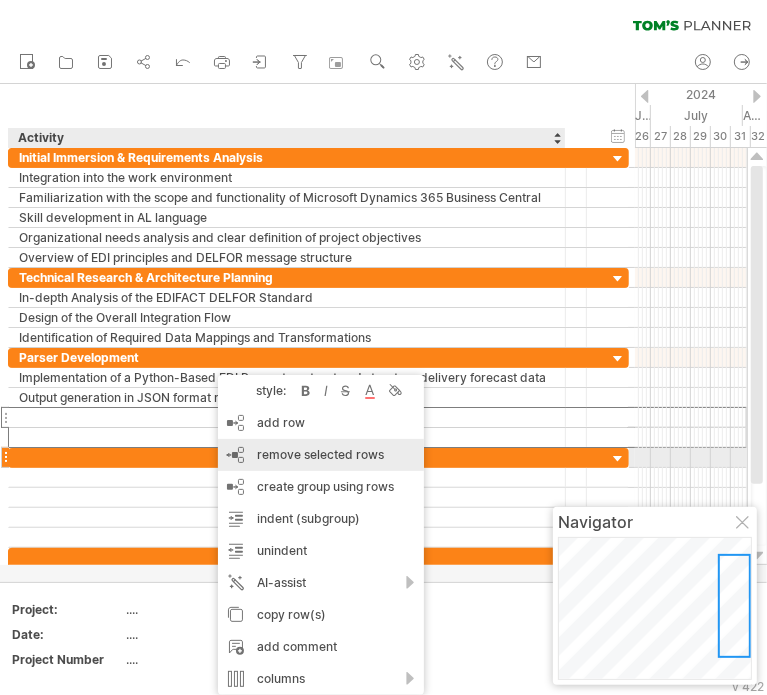 click on "remove row remove selected rows" at bounding box center [321, 455] 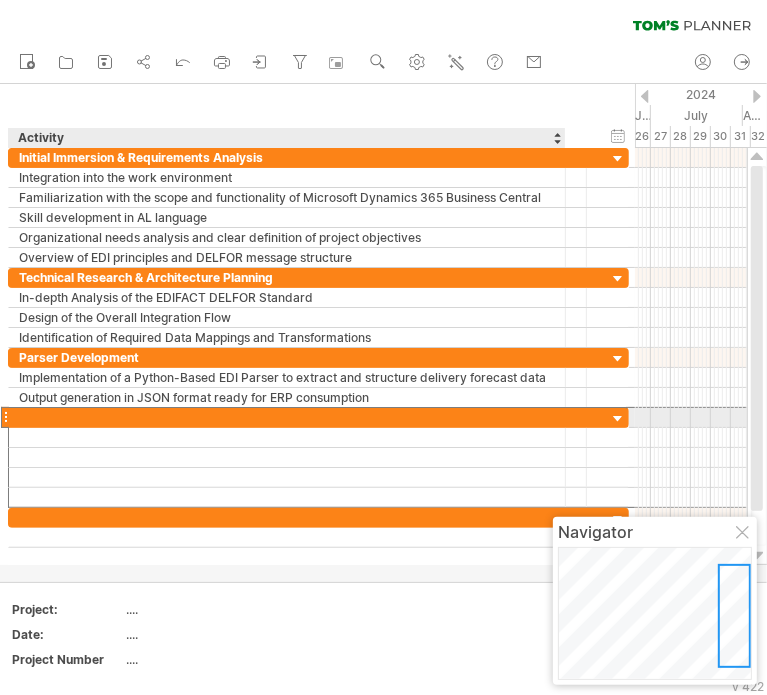 click at bounding box center (287, 417) 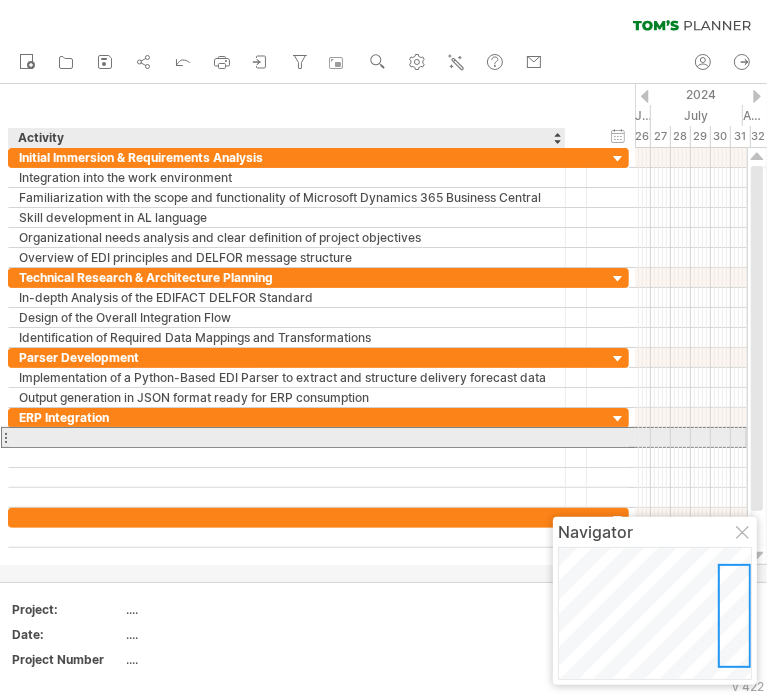 click at bounding box center (287, 437) 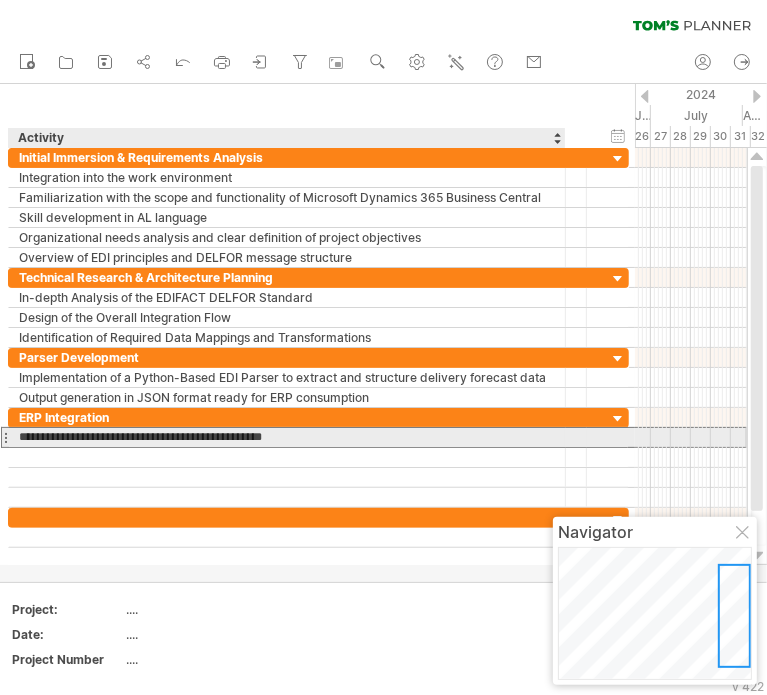 click on "**********" at bounding box center (287, 437) 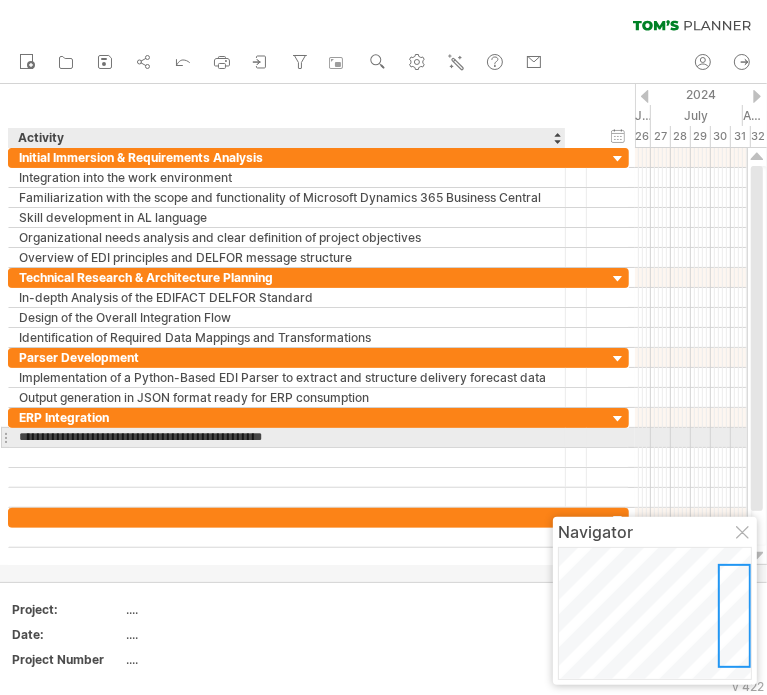 type on "**********" 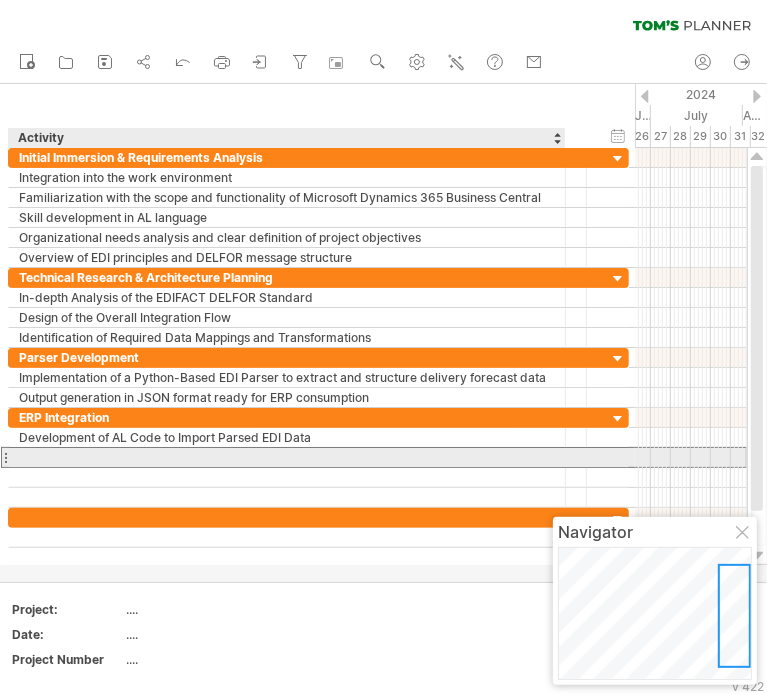 click at bounding box center (287, 457) 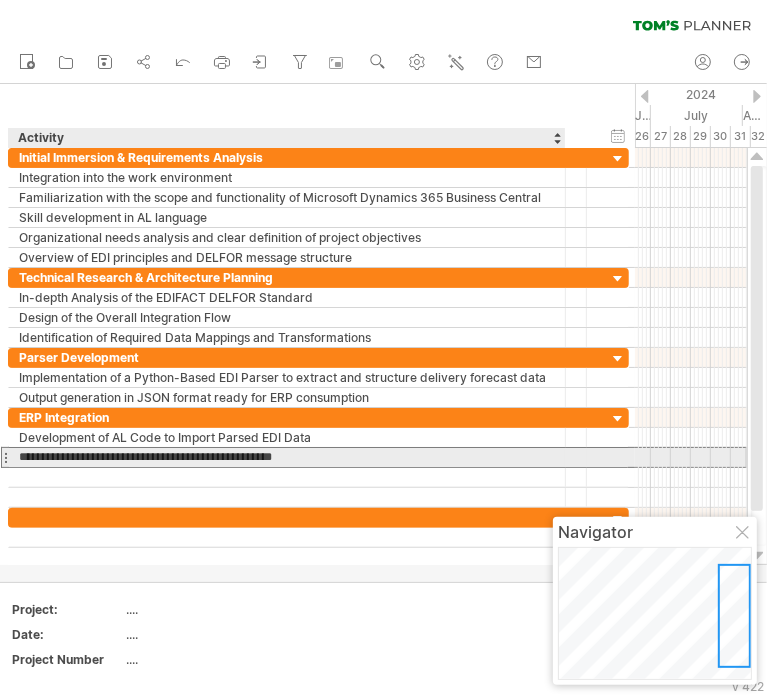 click on "**********" at bounding box center (287, 457) 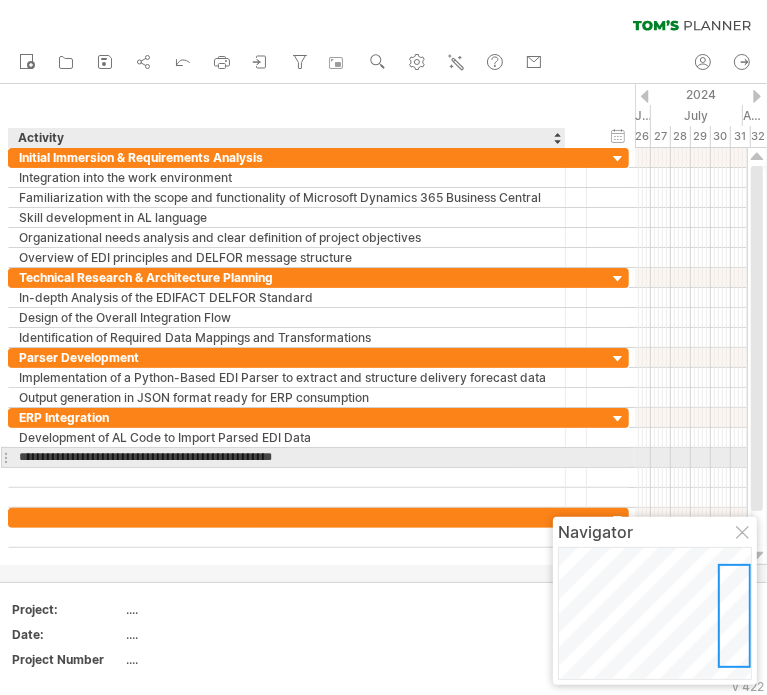 type on "**********" 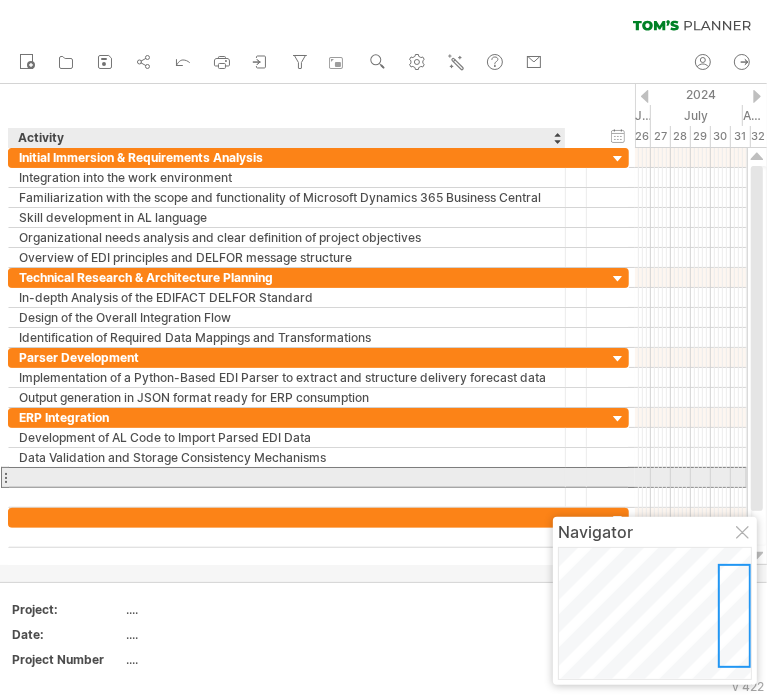 click at bounding box center (287, 477) 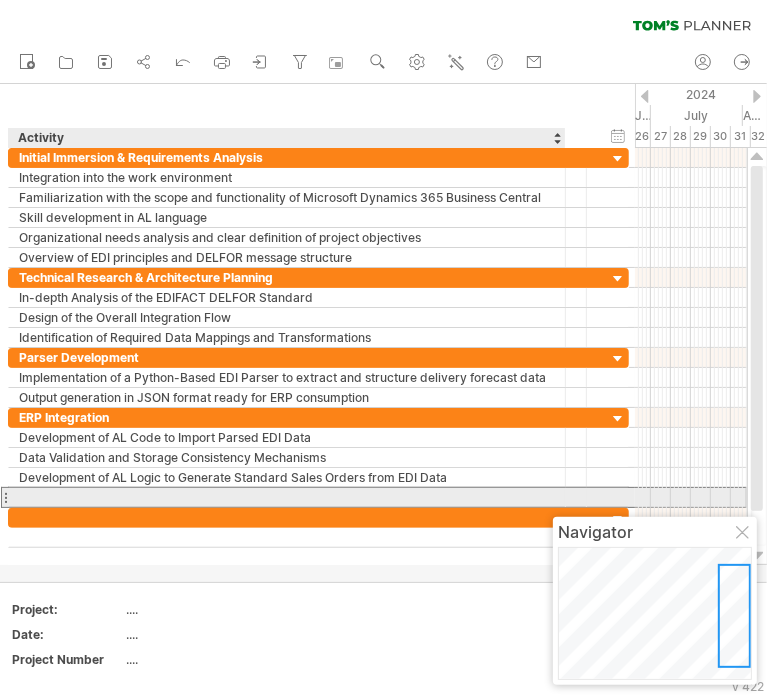click at bounding box center (287, 497) 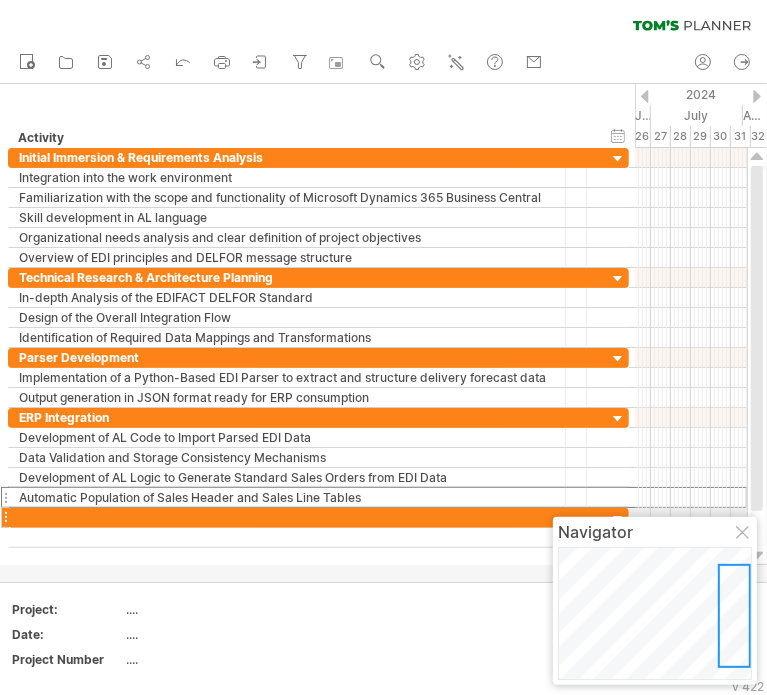 click at bounding box center (744, 534) 